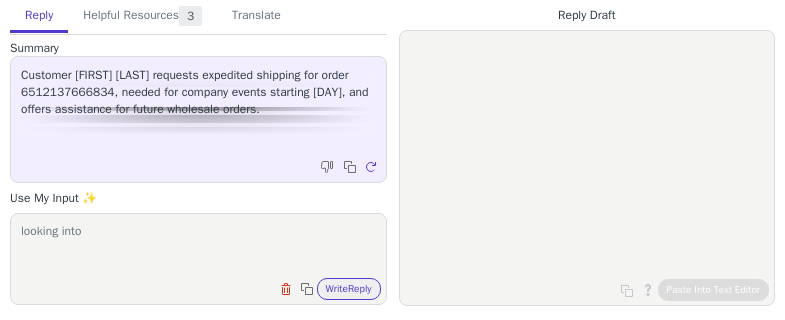 scroll, scrollTop: 0, scrollLeft: 0, axis: both 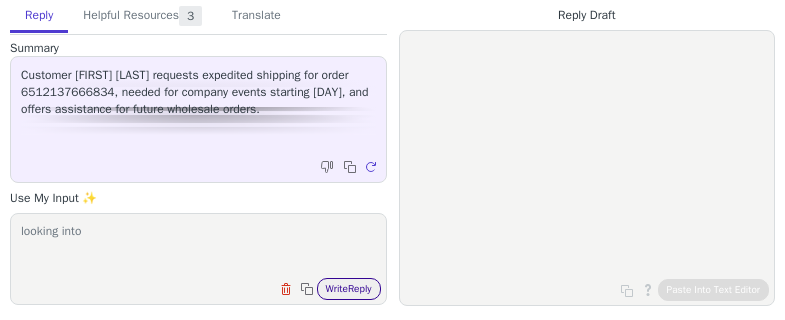 click on "Write  Reply" at bounding box center [349, 289] 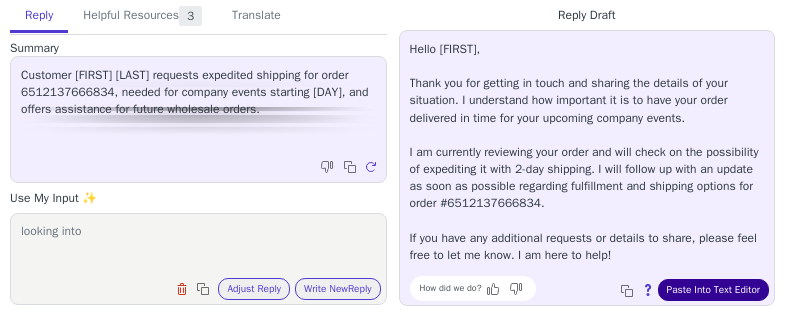click on "Paste Into Text Editor" at bounding box center (713, 290) 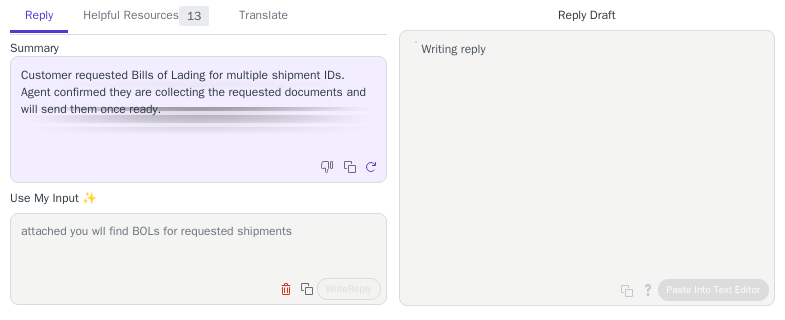 scroll, scrollTop: 0, scrollLeft: 0, axis: both 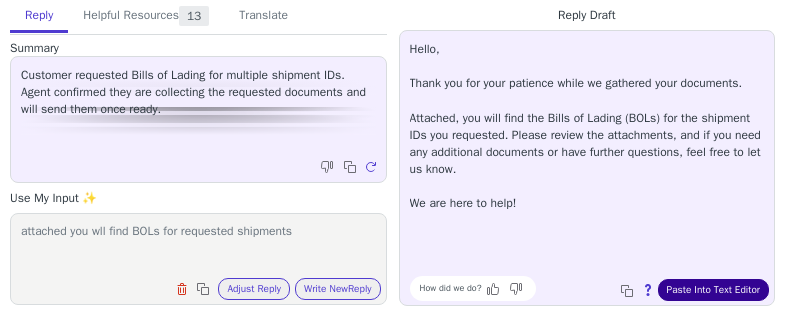 click on "Paste Into Text Editor" at bounding box center (713, 290) 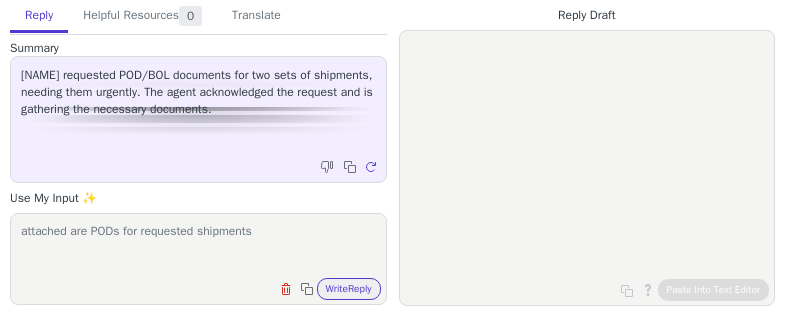 scroll, scrollTop: 0, scrollLeft: 0, axis: both 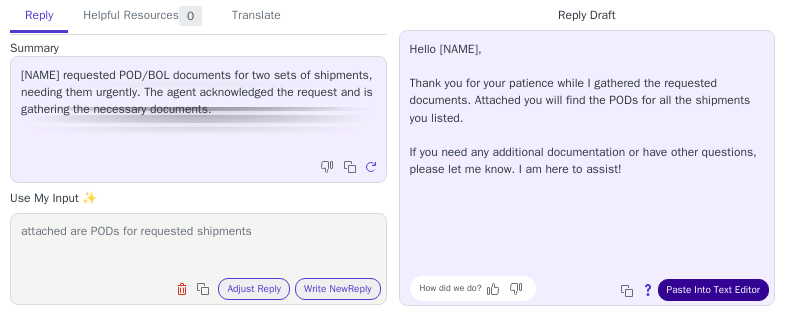click on "Paste Into Text Editor" at bounding box center (713, 290) 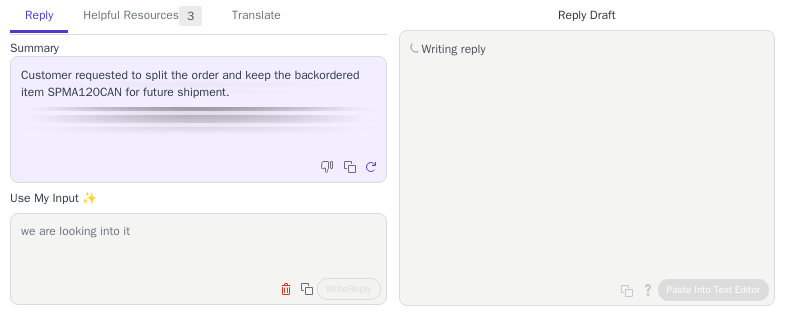 scroll, scrollTop: 0, scrollLeft: 0, axis: both 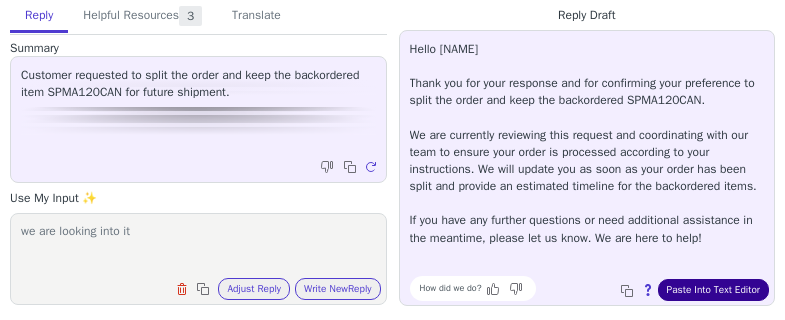 click on "Paste Into Text Editor" at bounding box center (713, 290) 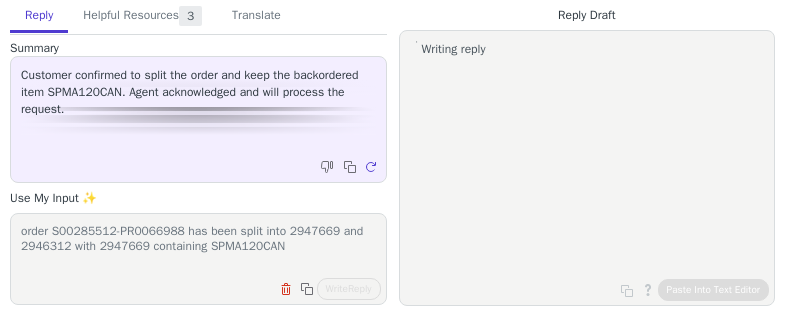scroll, scrollTop: 0, scrollLeft: 0, axis: both 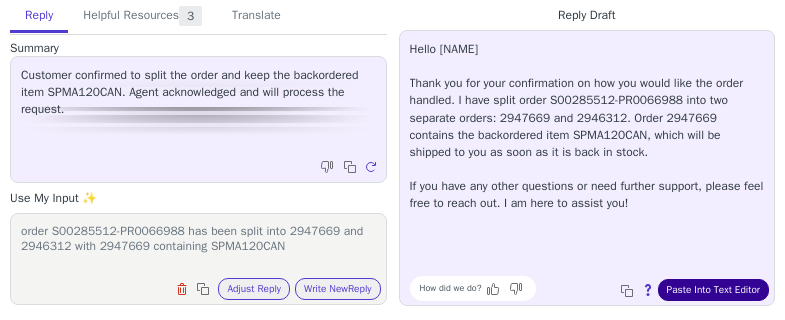 click on "Paste Into Text Editor" at bounding box center (713, 290) 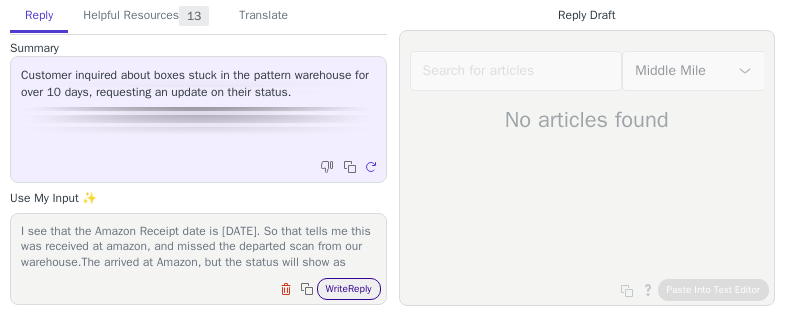 scroll, scrollTop: 0, scrollLeft: 0, axis: both 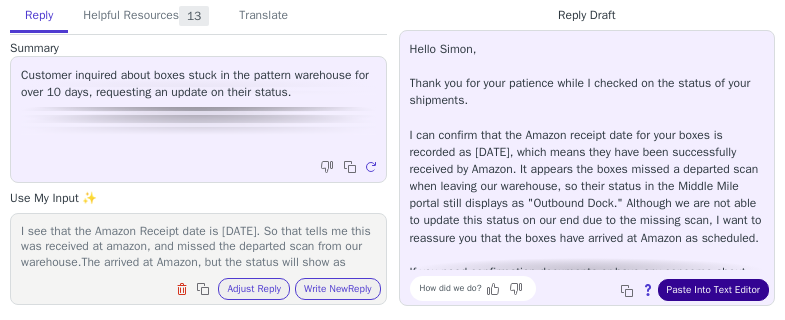click on "Paste Into Text Editor" at bounding box center [713, 290] 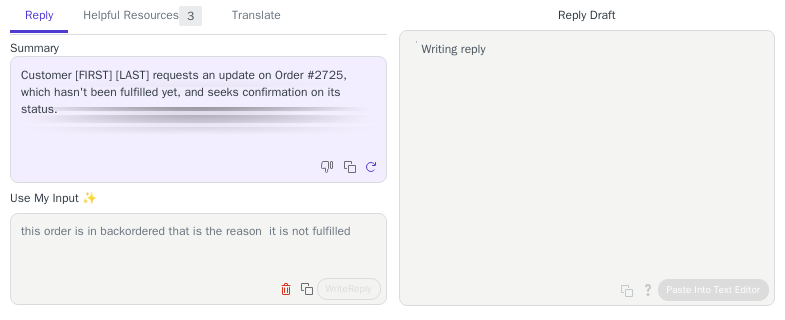 scroll, scrollTop: 0, scrollLeft: 0, axis: both 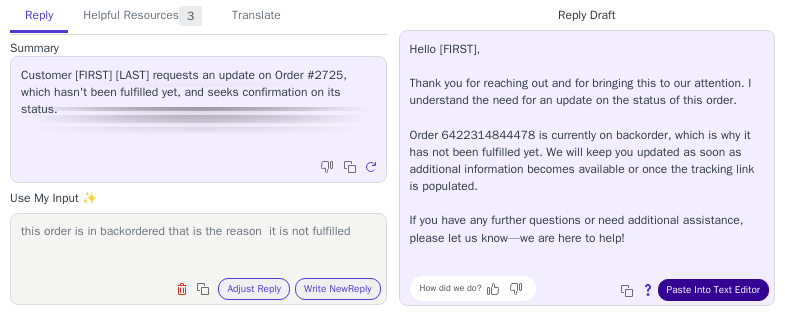 click on "Paste Into Text Editor" at bounding box center (713, 290) 